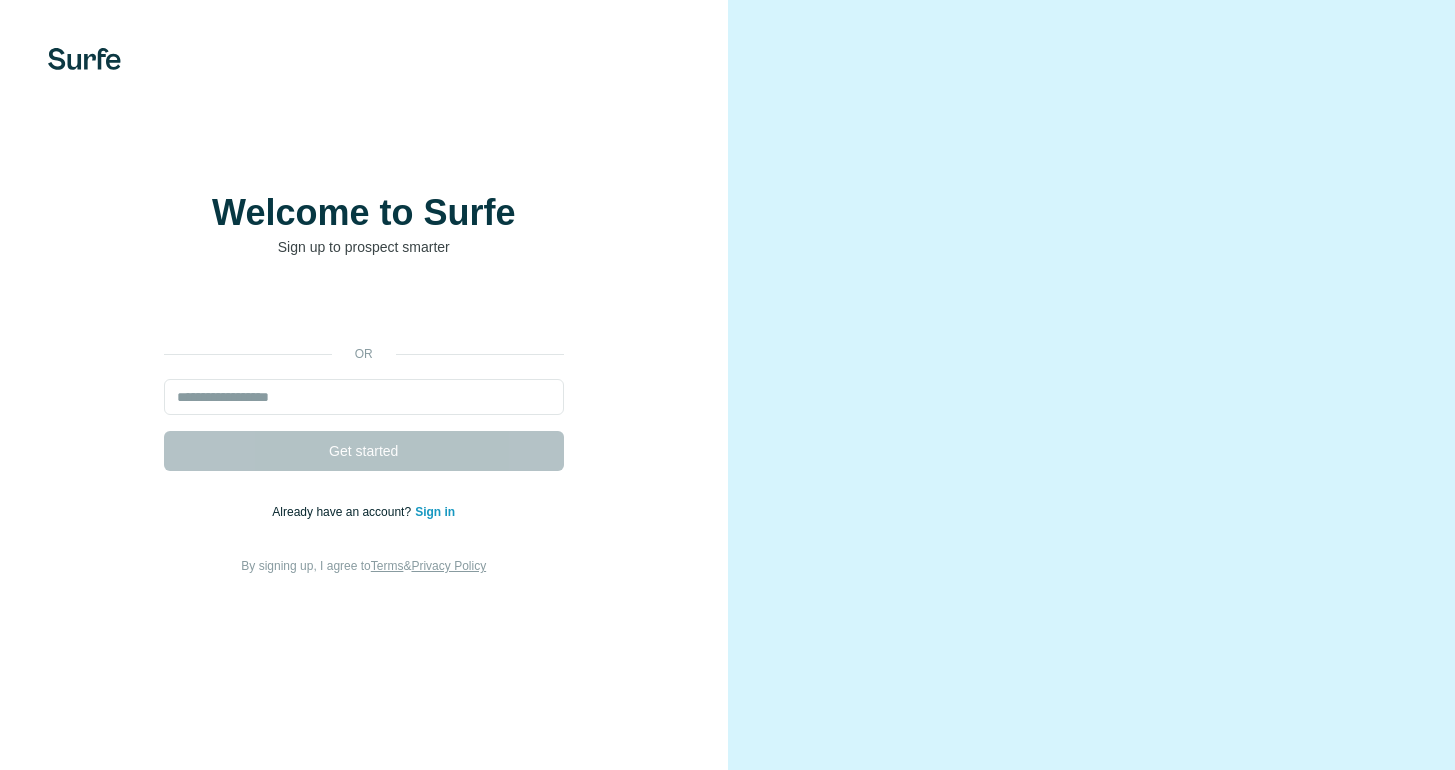 scroll, scrollTop: 0, scrollLeft: 0, axis: both 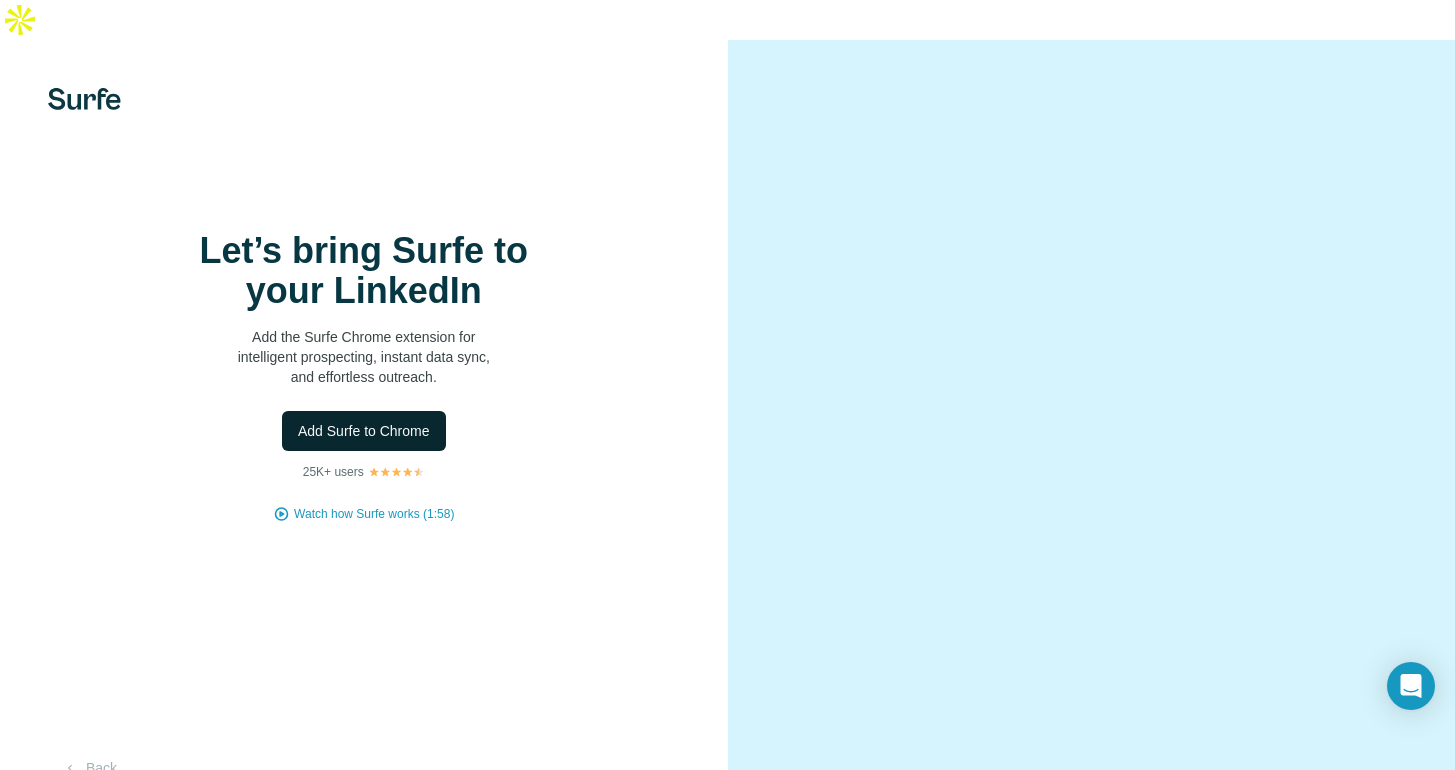 click on "Add Surfe to Chrome" at bounding box center [364, 431] 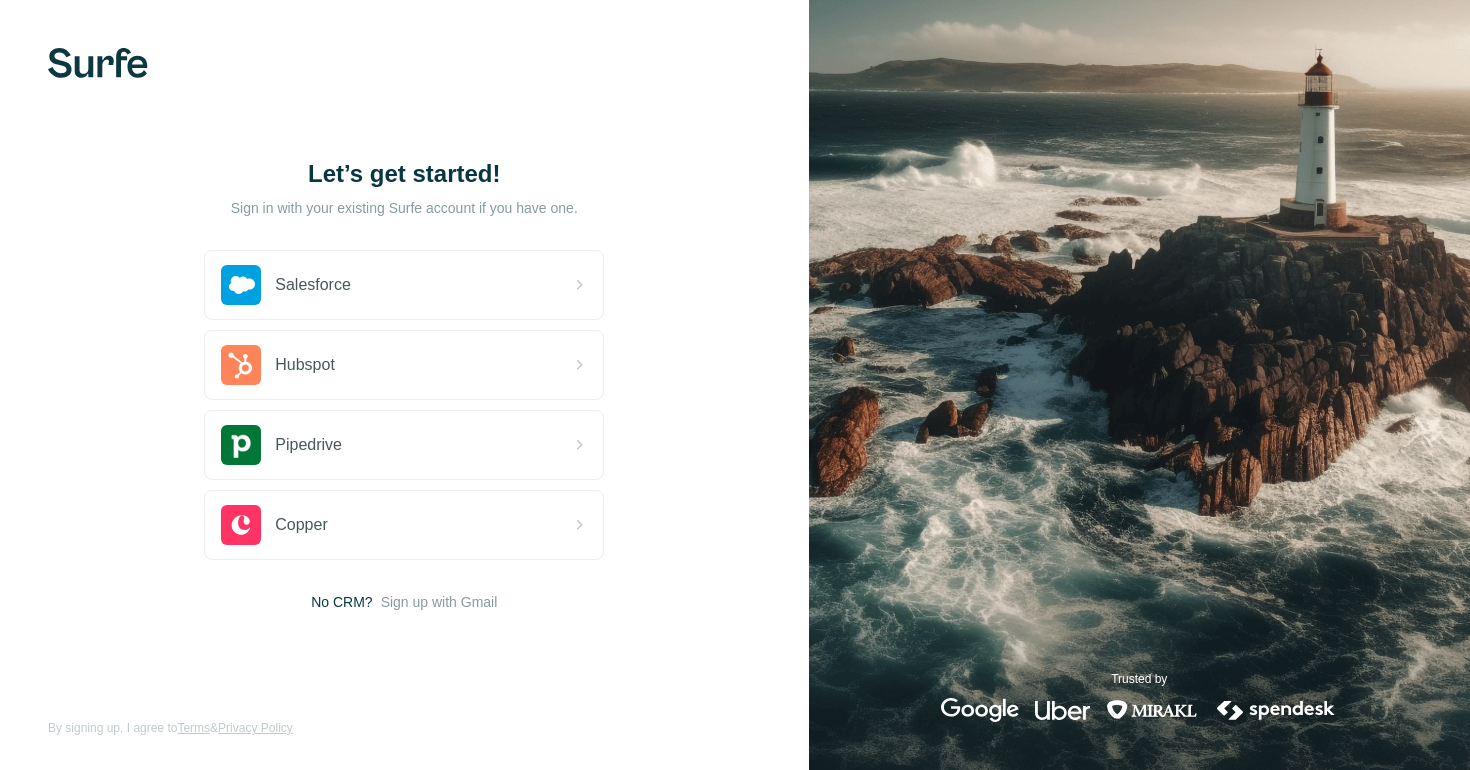 scroll, scrollTop: 0, scrollLeft: 0, axis: both 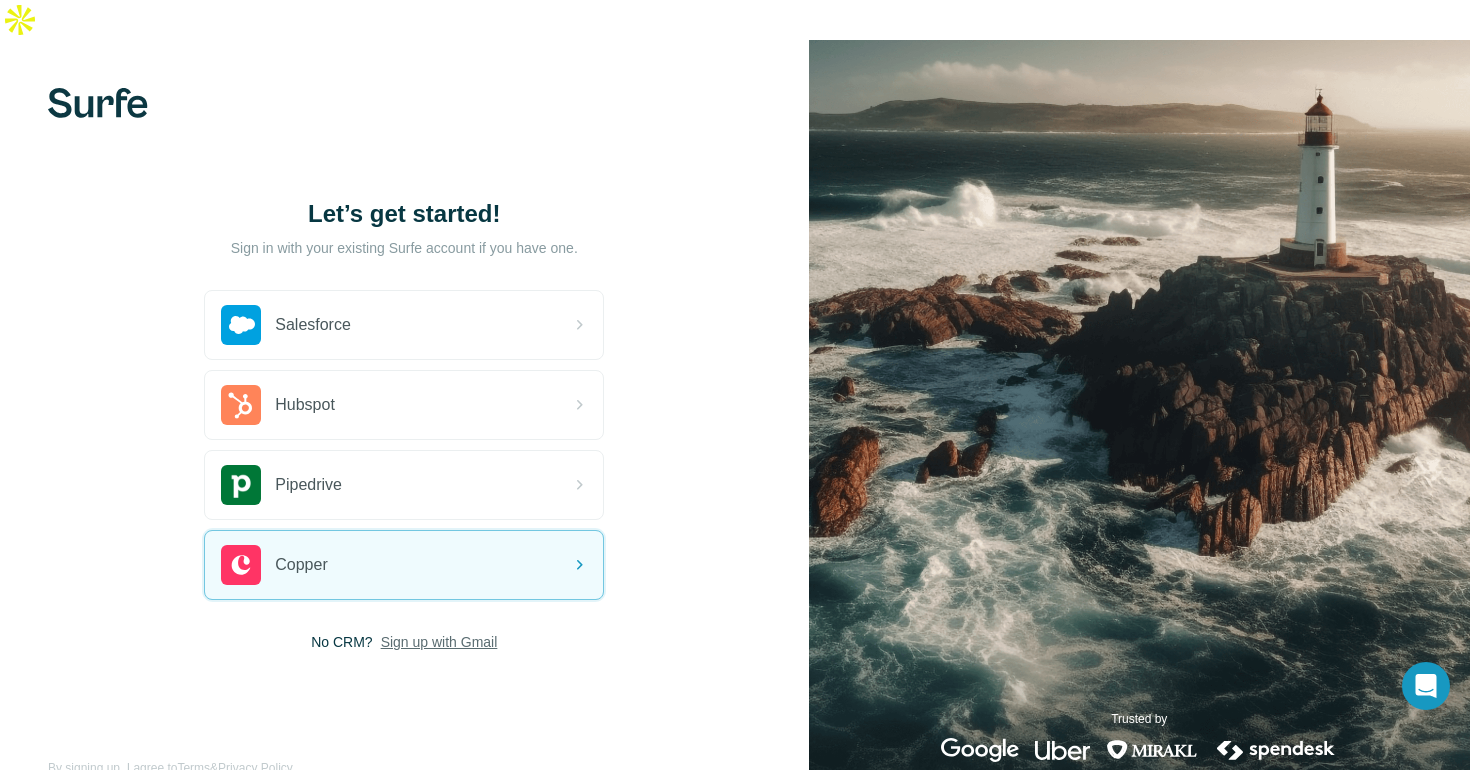 click on "Sign up with Gmail" at bounding box center [439, 642] 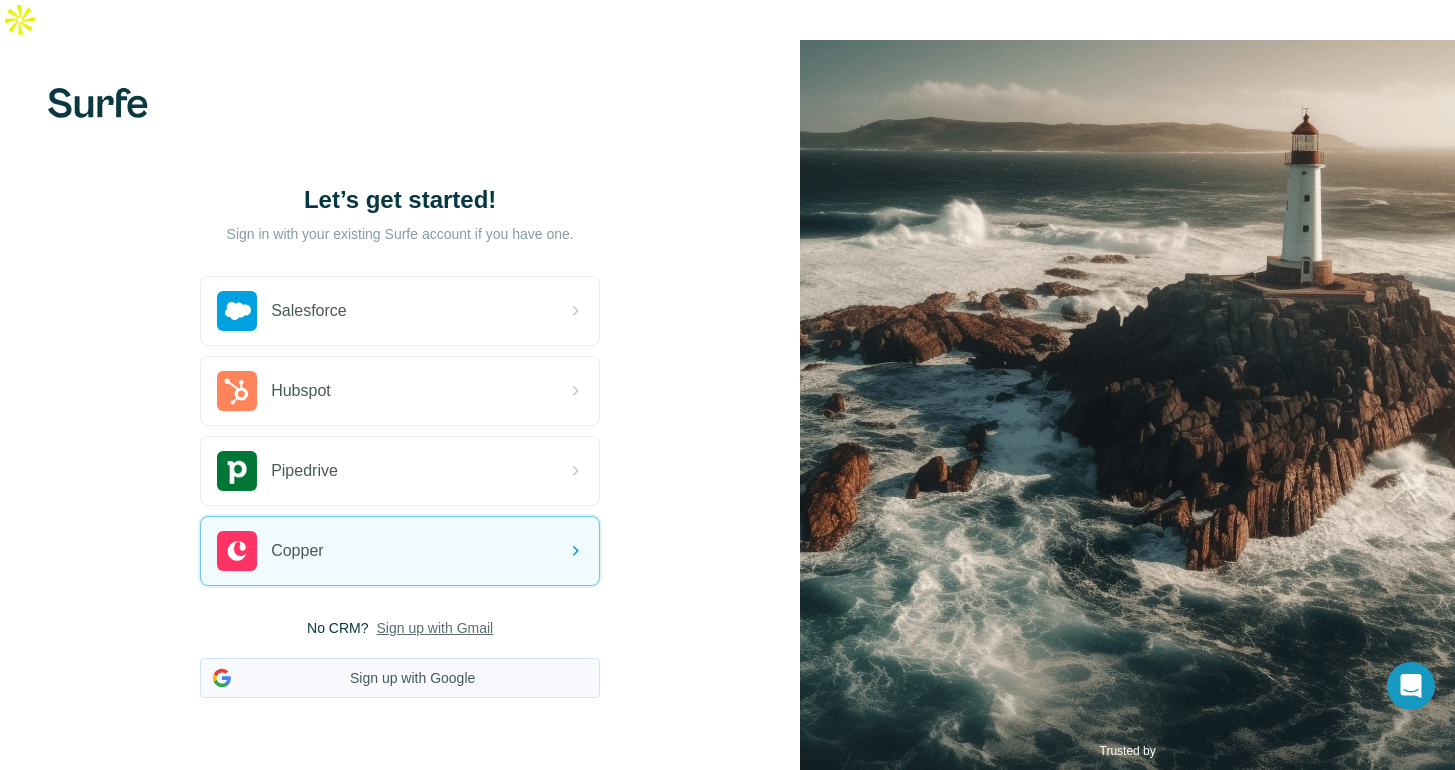 click on "Sign up with Google" at bounding box center [400, 678] 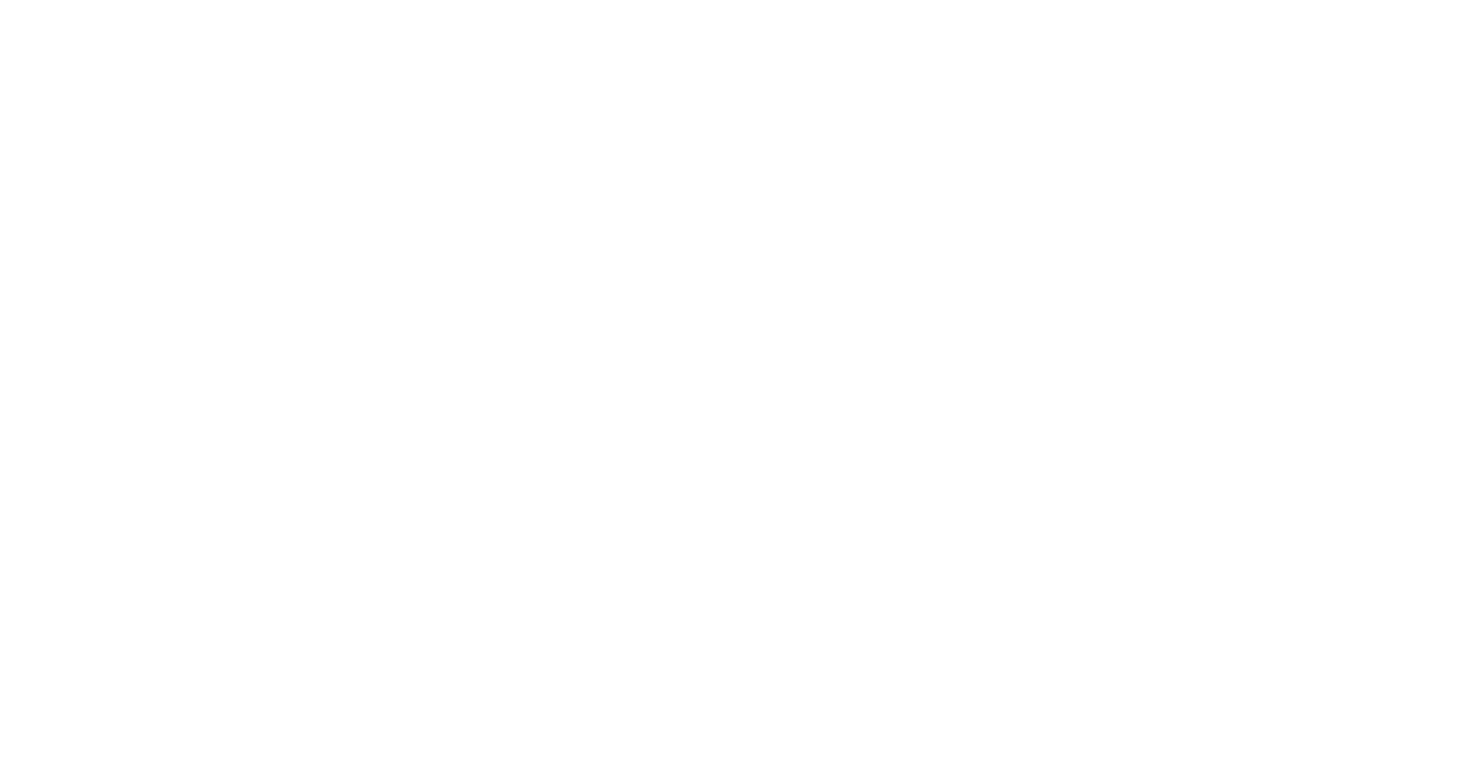 scroll, scrollTop: 0, scrollLeft: 0, axis: both 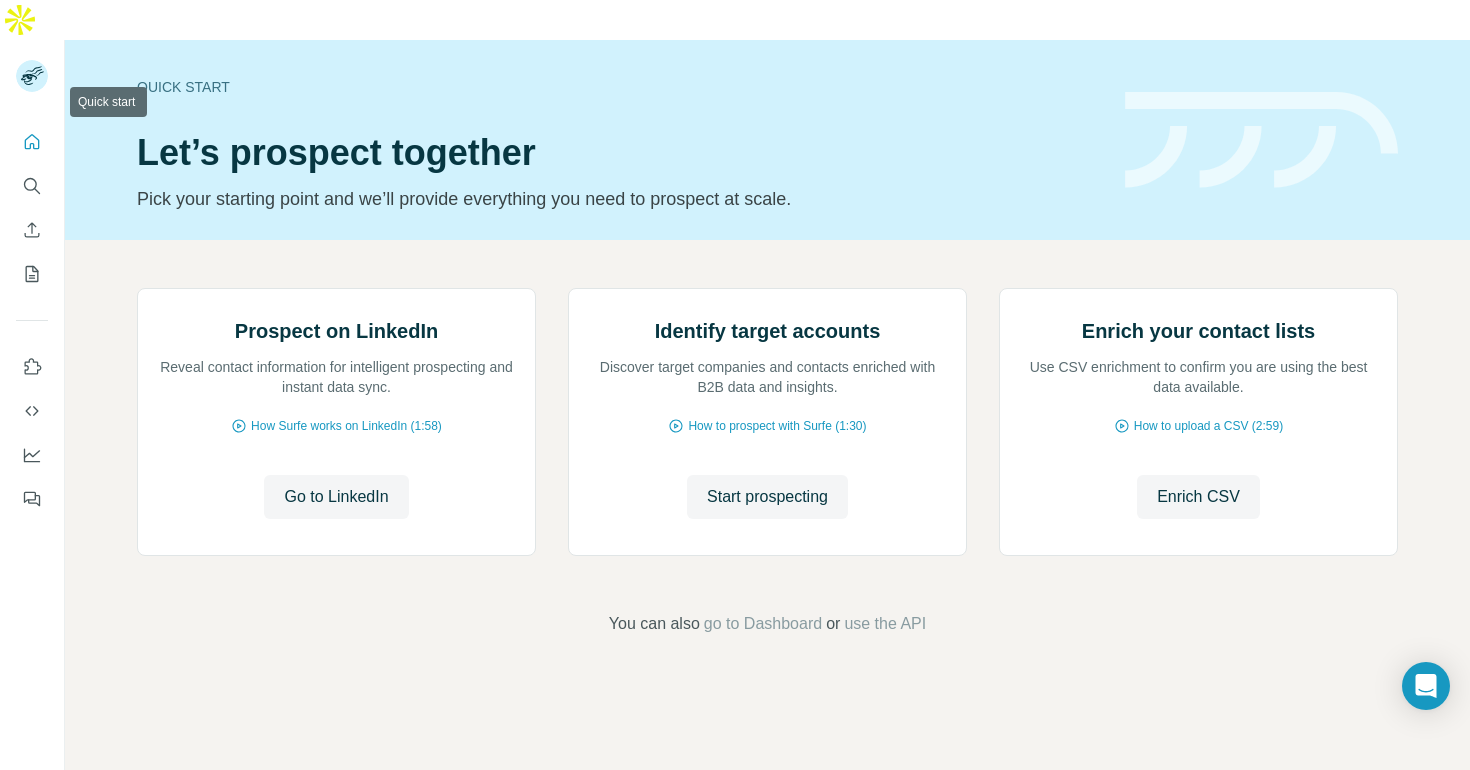 click 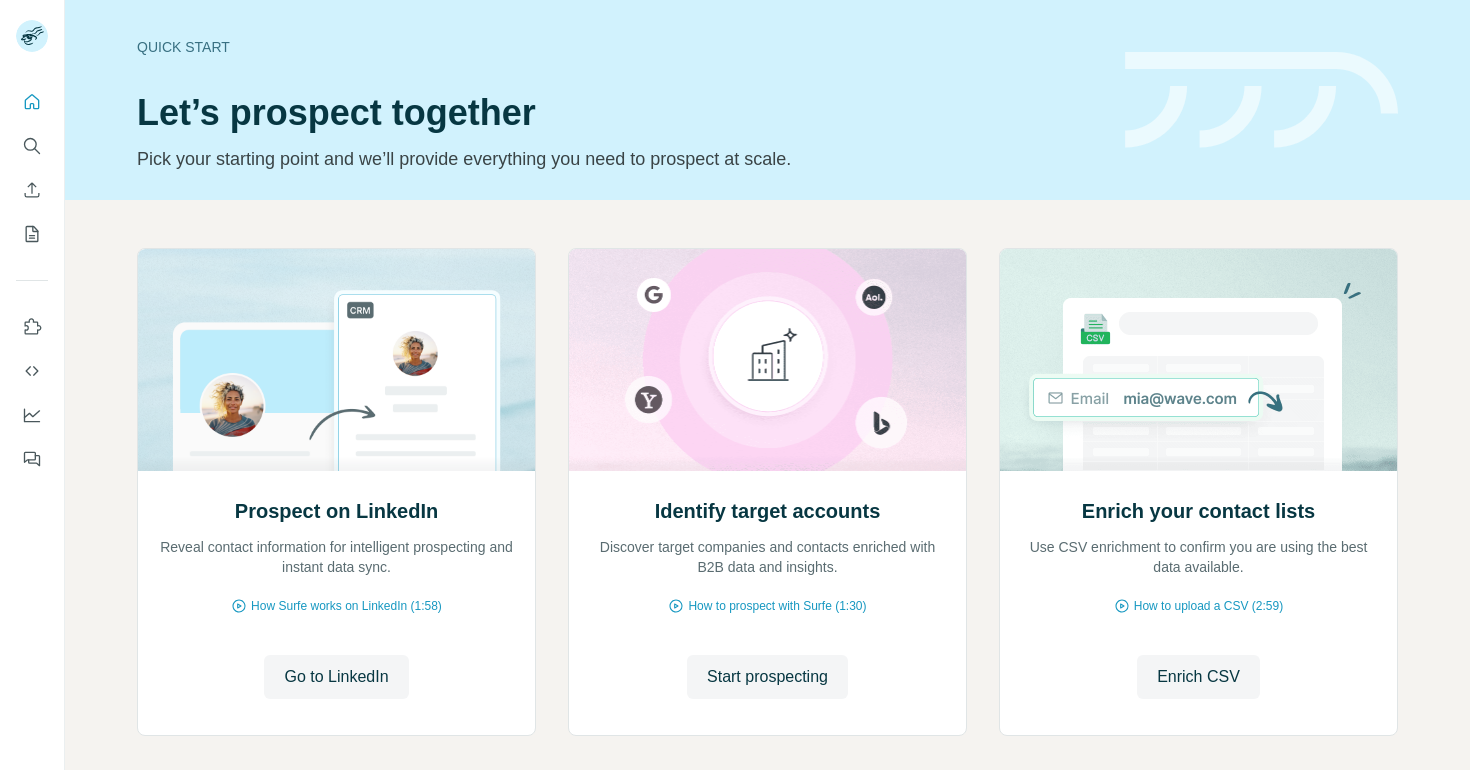 scroll, scrollTop: 0, scrollLeft: 0, axis: both 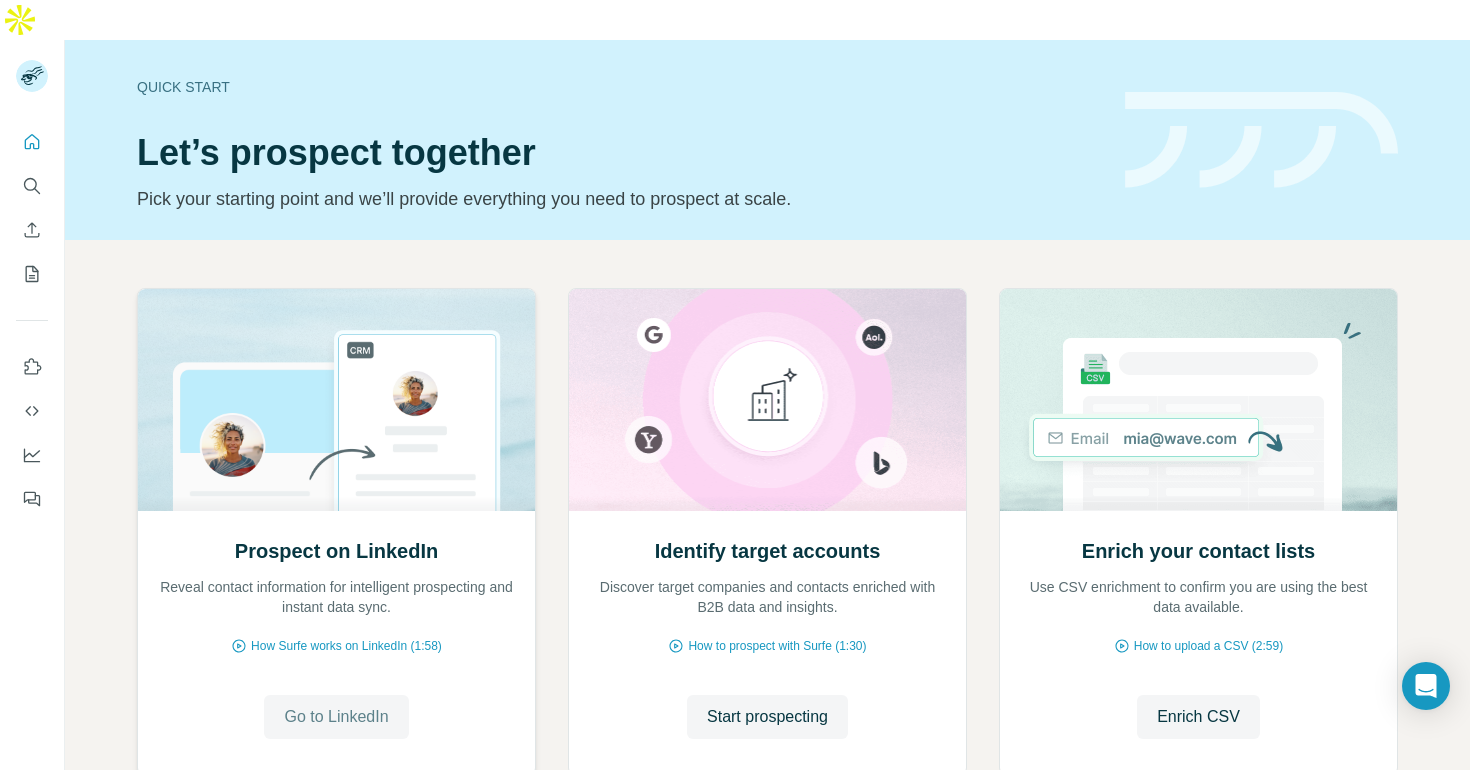 click on "Go to LinkedIn" at bounding box center (336, 717) 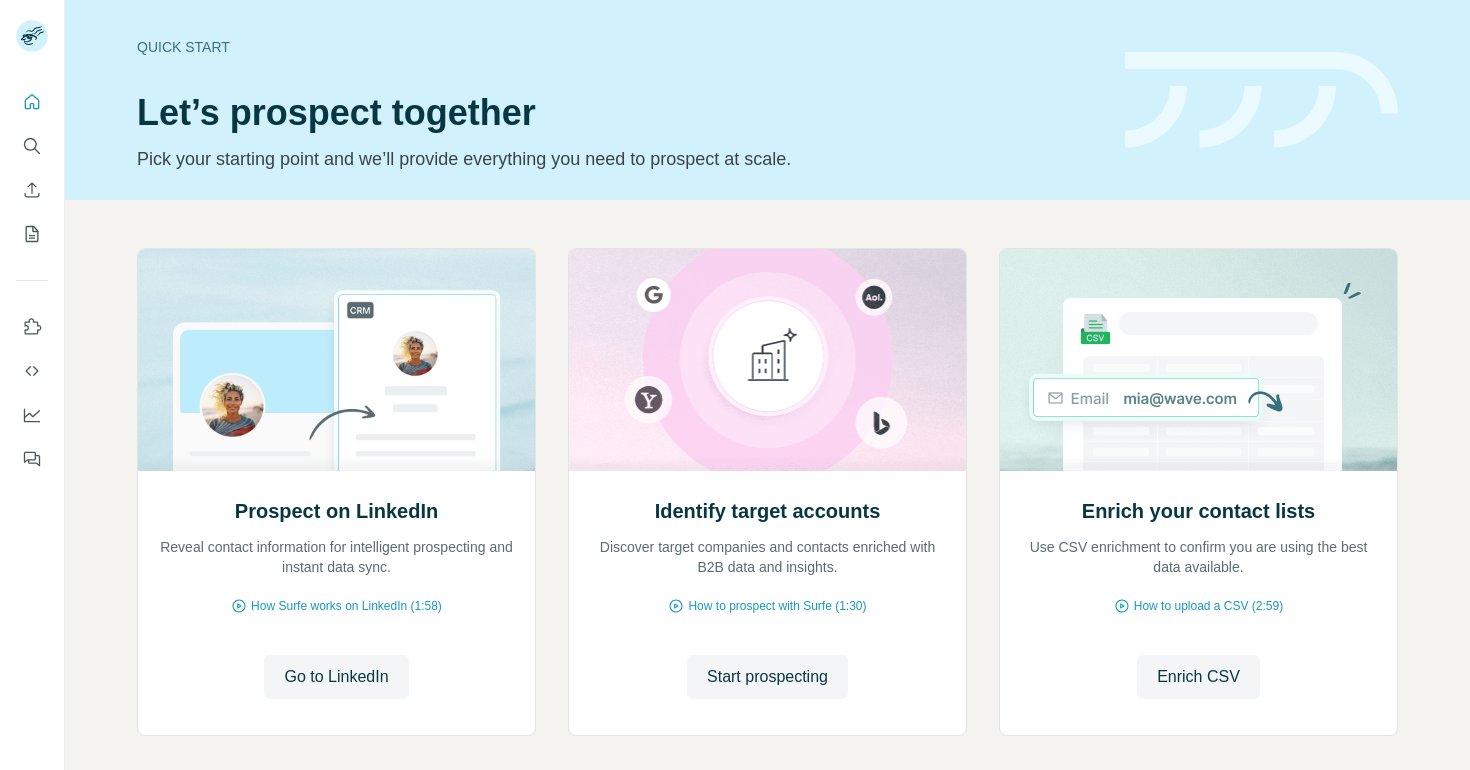 scroll, scrollTop: 0, scrollLeft: 0, axis: both 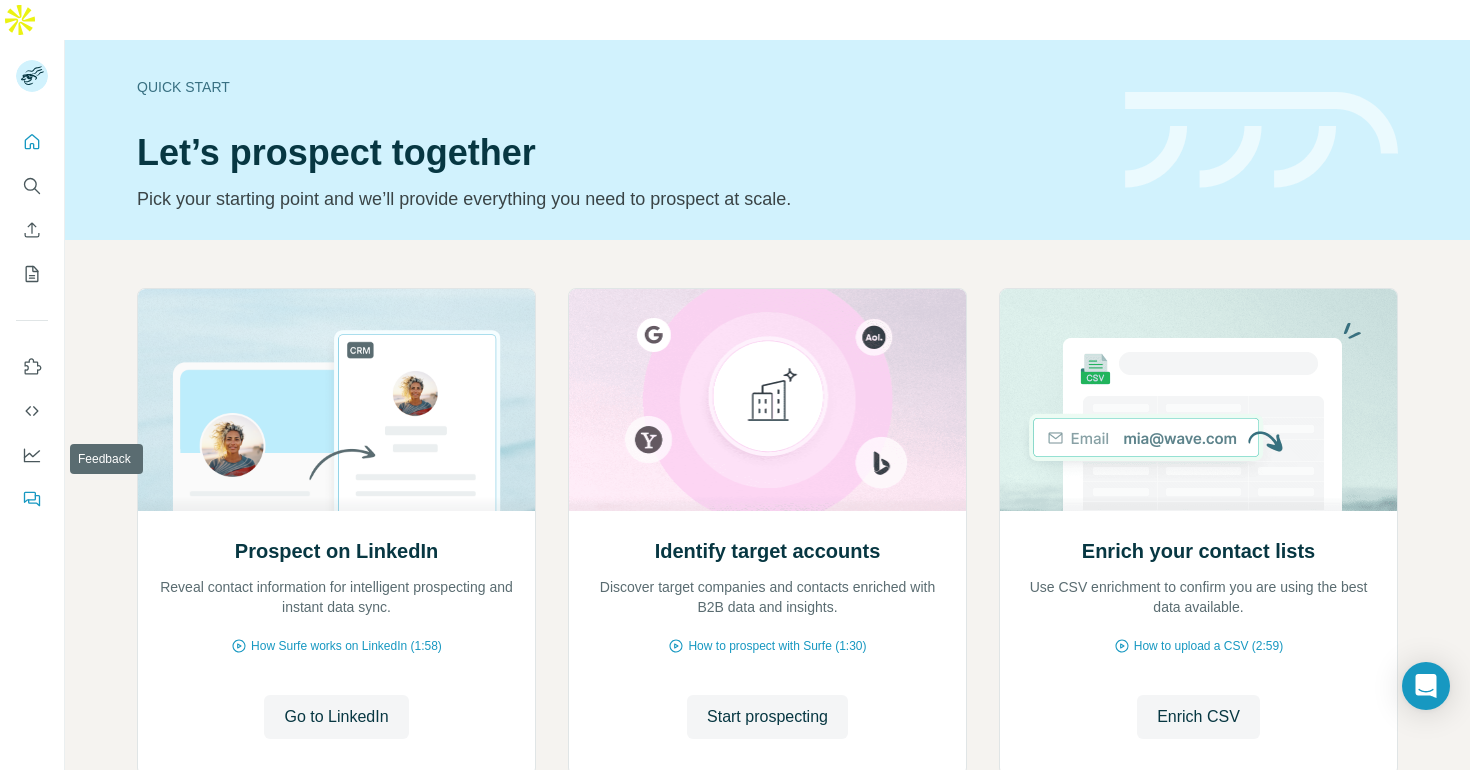 click at bounding box center [32, 499] 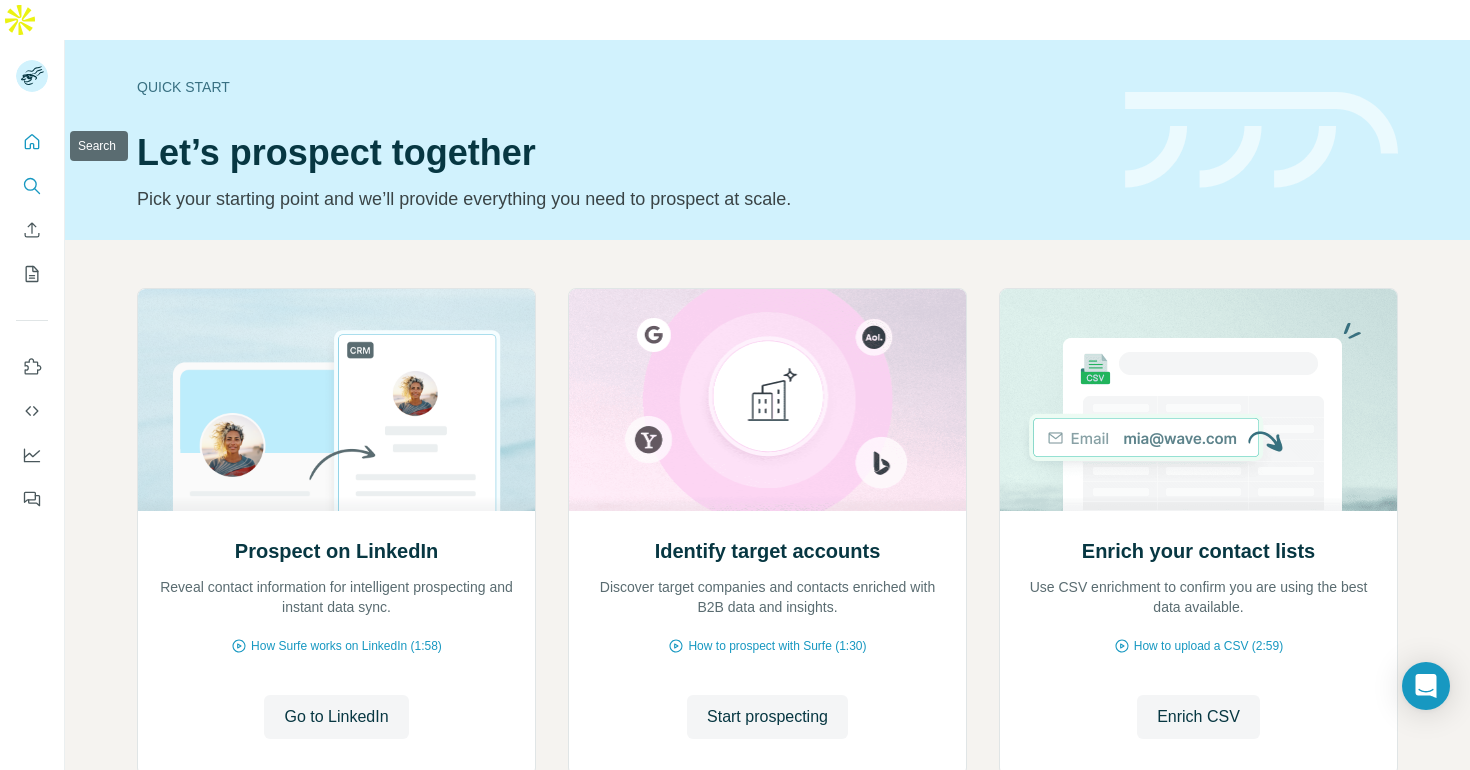 click at bounding box center [32, 186] 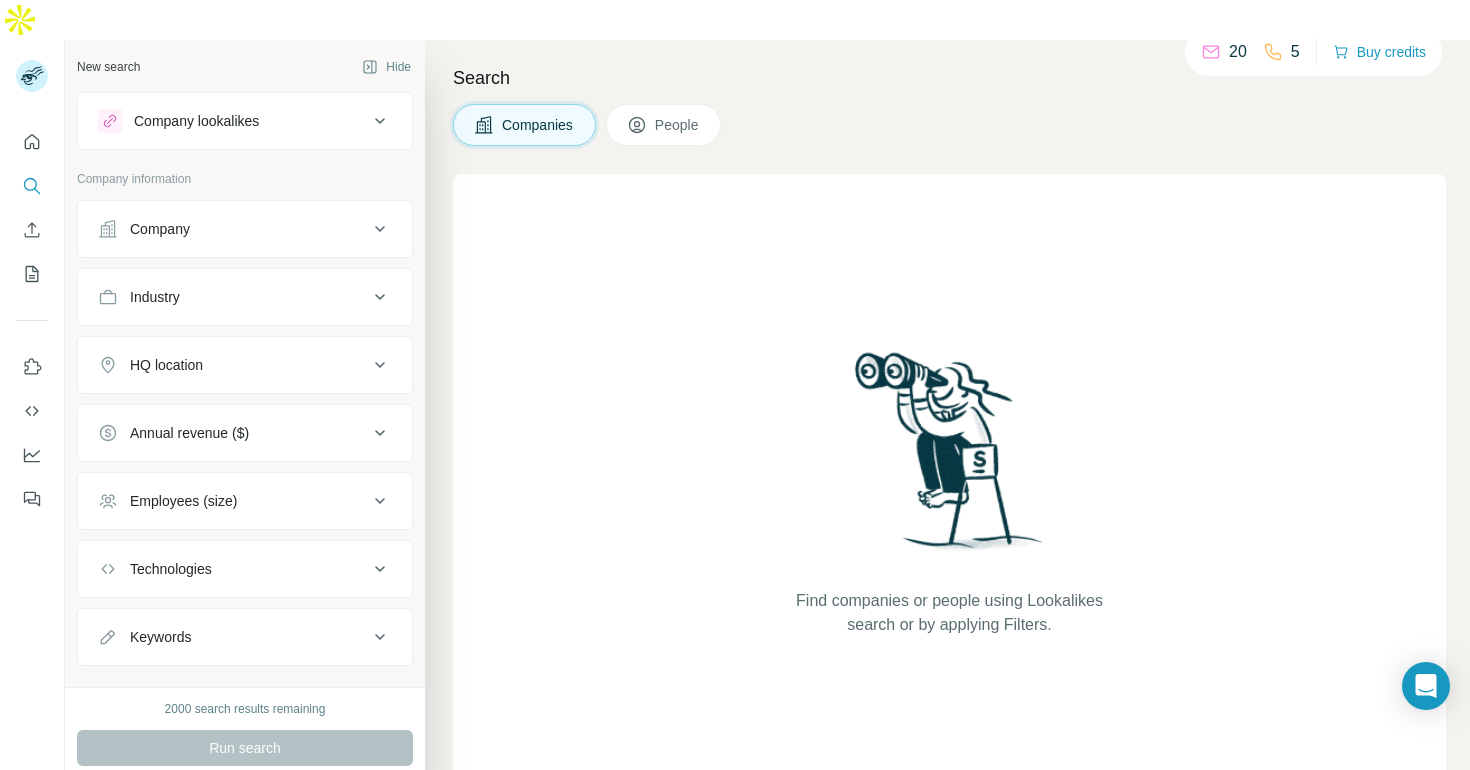click on "Companies People" at bounding box center (949, 125) 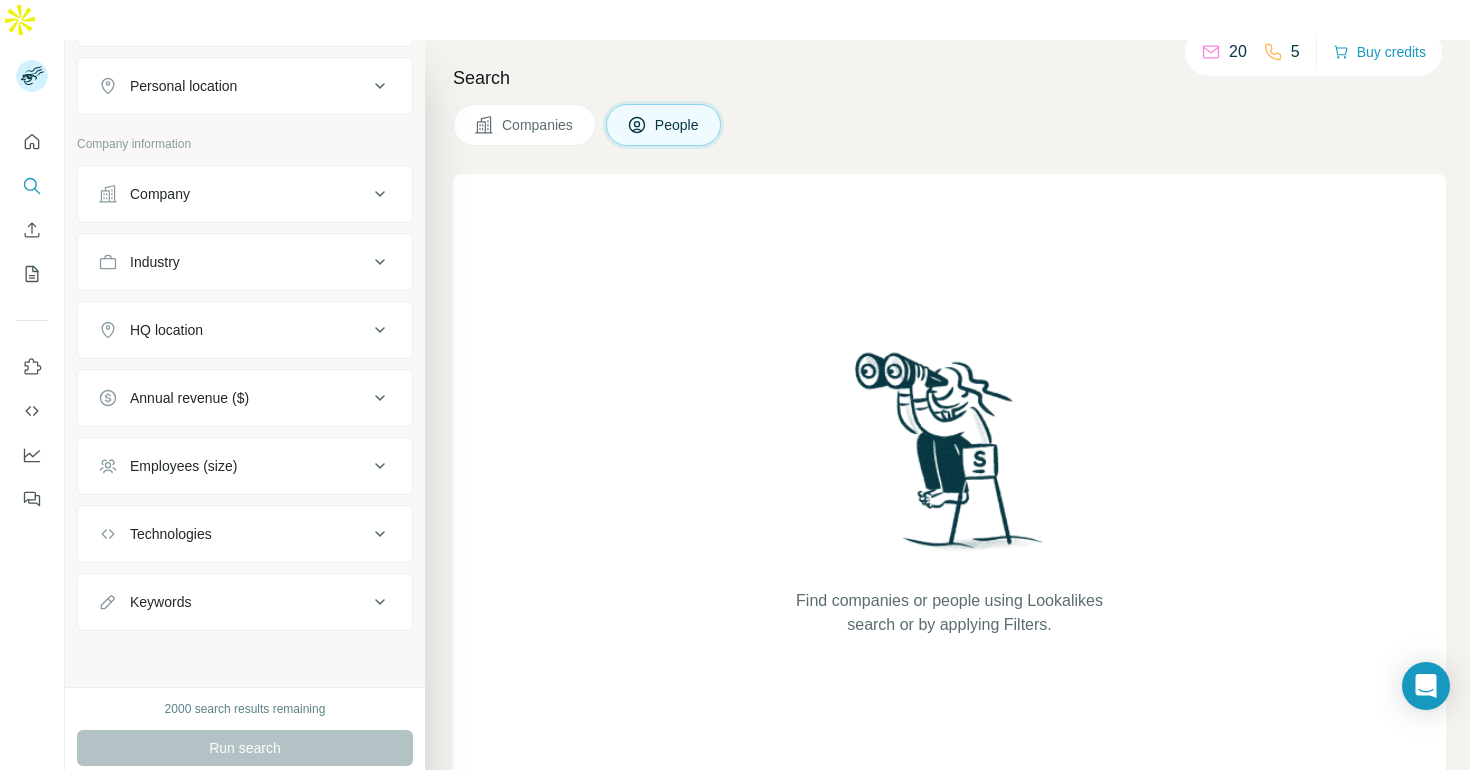 scroll, scrollTop: 0, scrollLeft: 0, axis: both 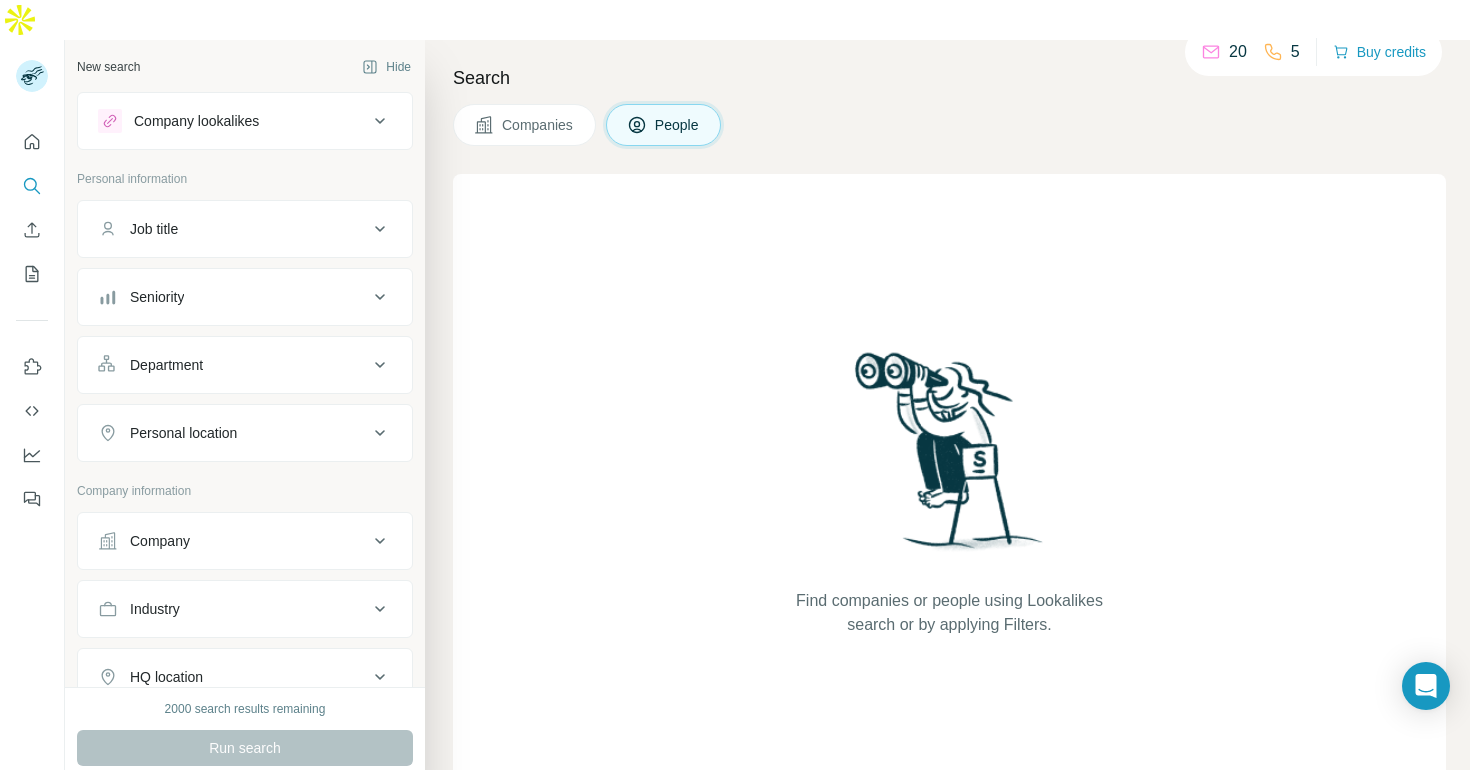 click on "New search" at bounding box center [108, 67] 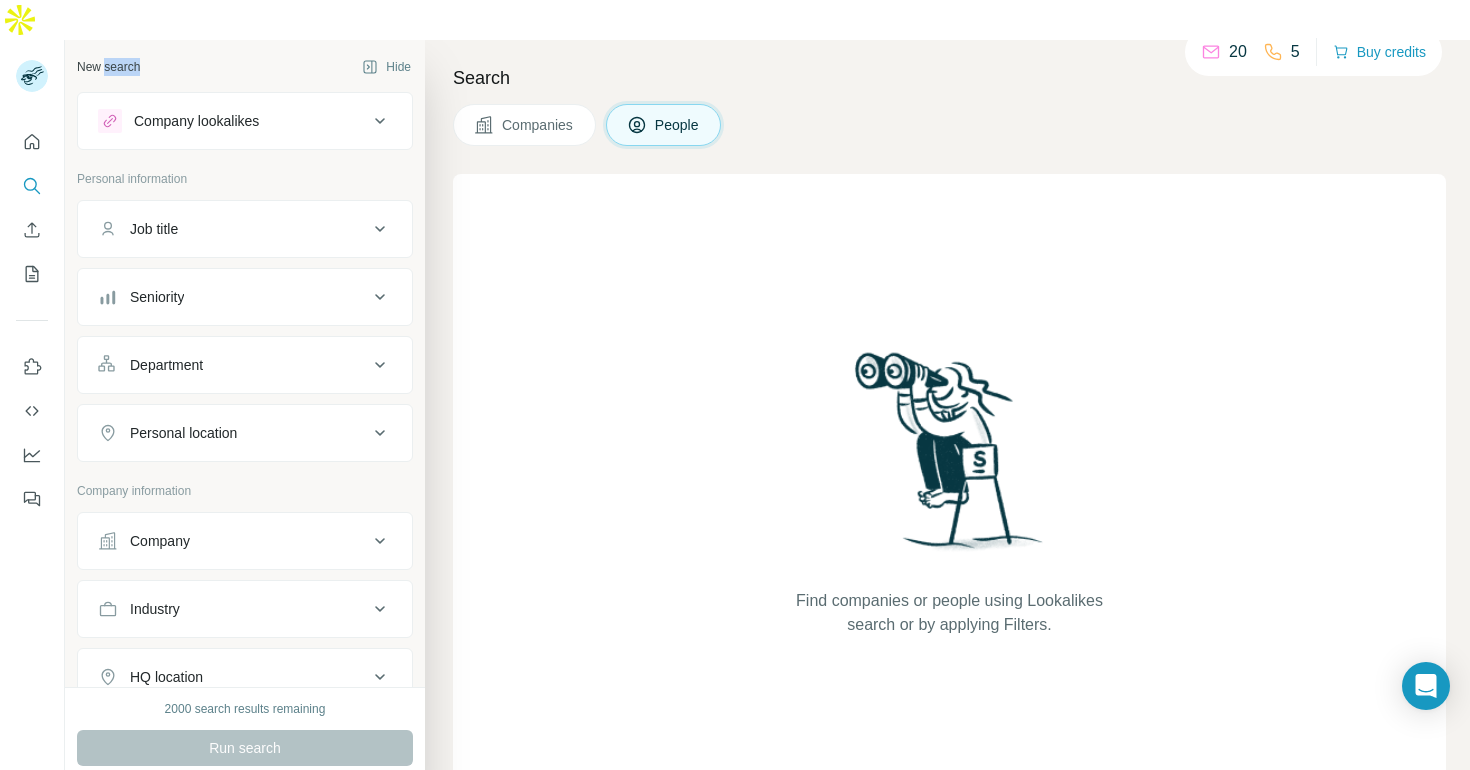 click on "New search" at bounding box center (108, 67) 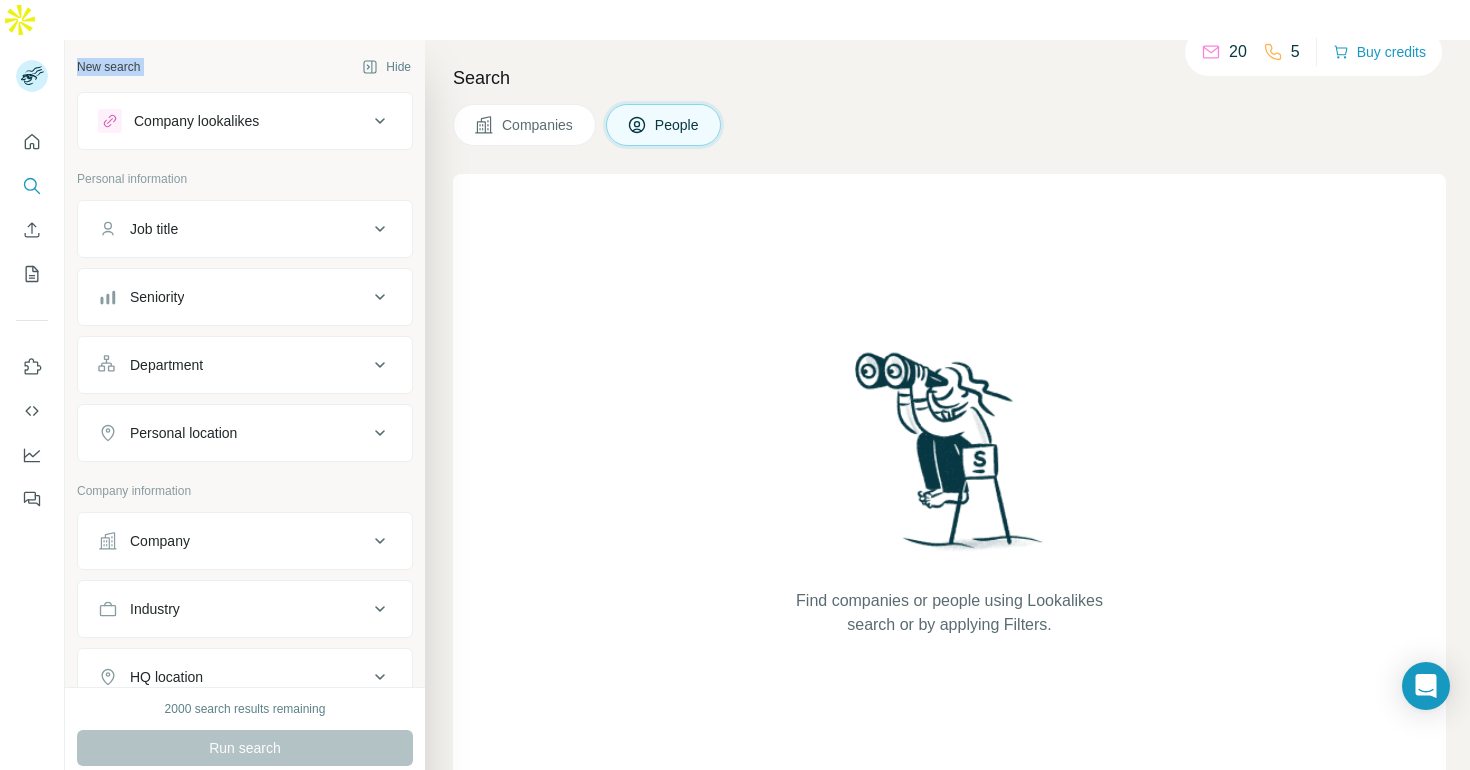 click on "New search" at bounding box center (108, 67) 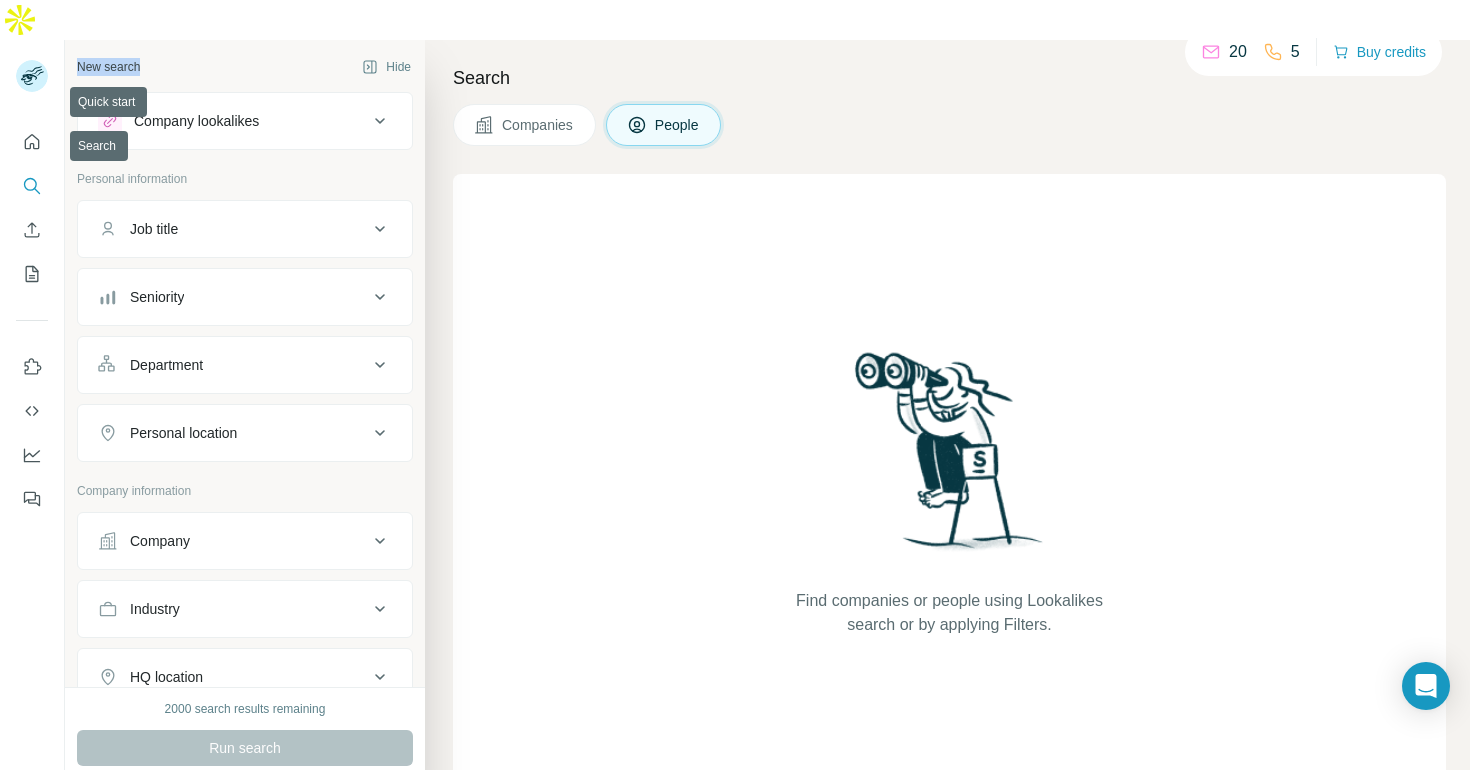 click at bounding box center [32, 186] 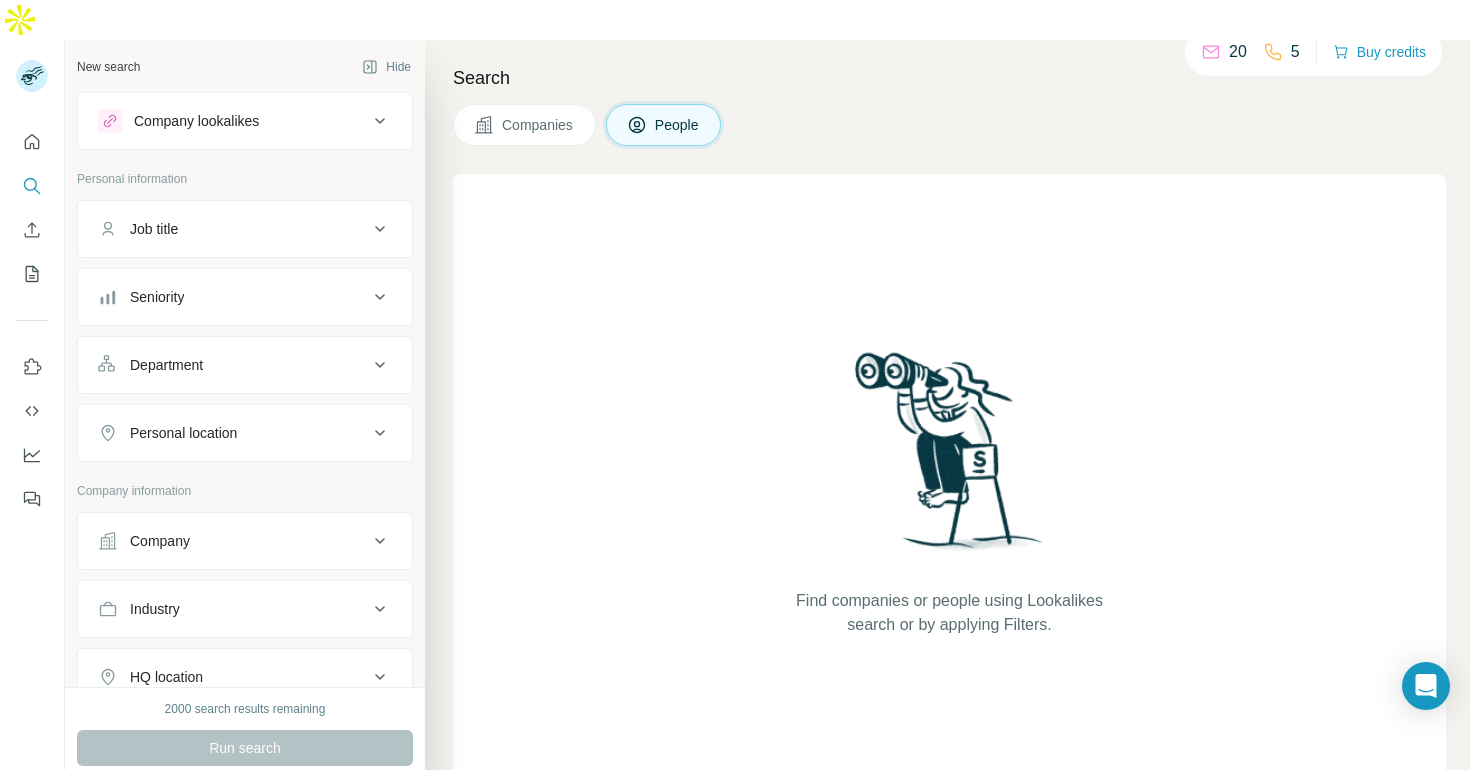 click on "Search" at bounding box center (949, 78) 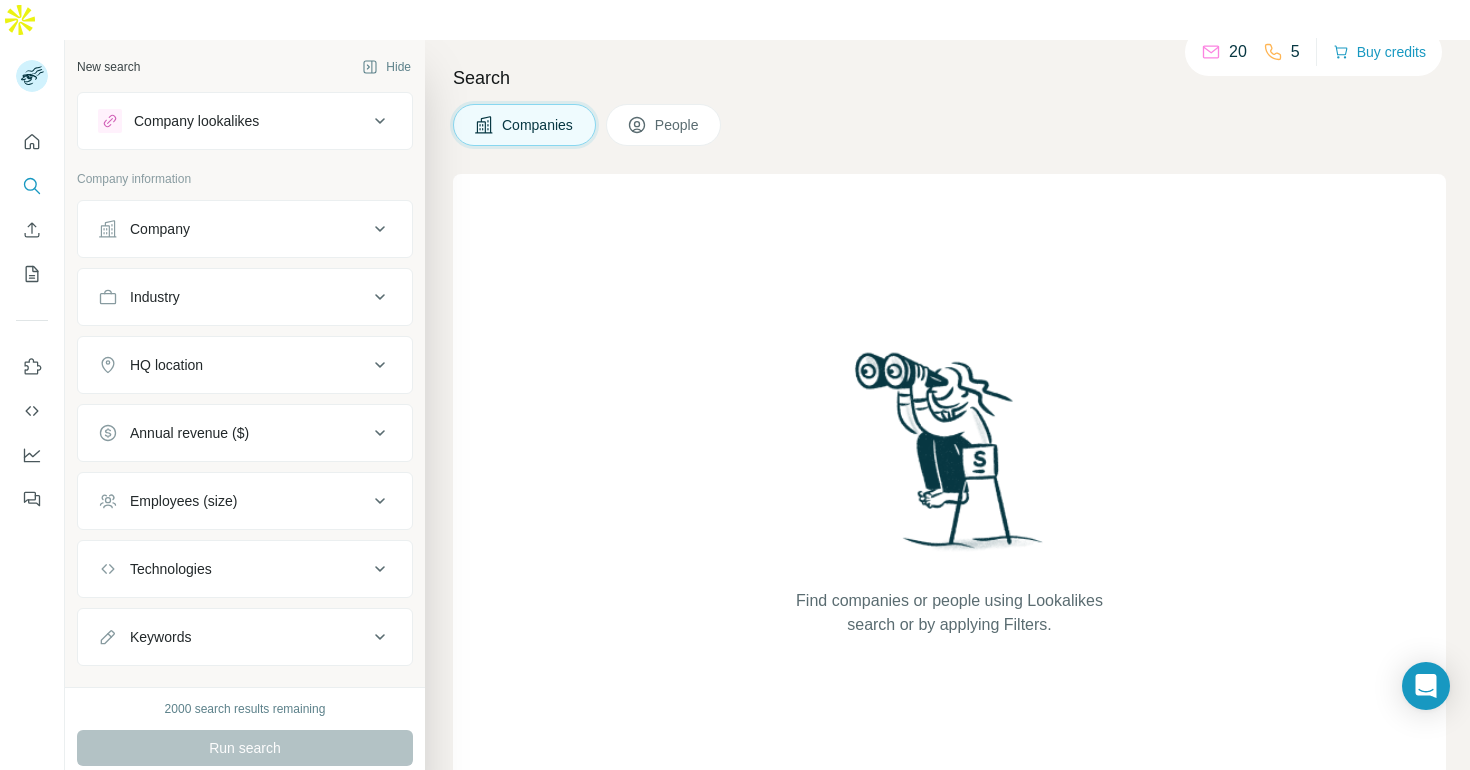 click 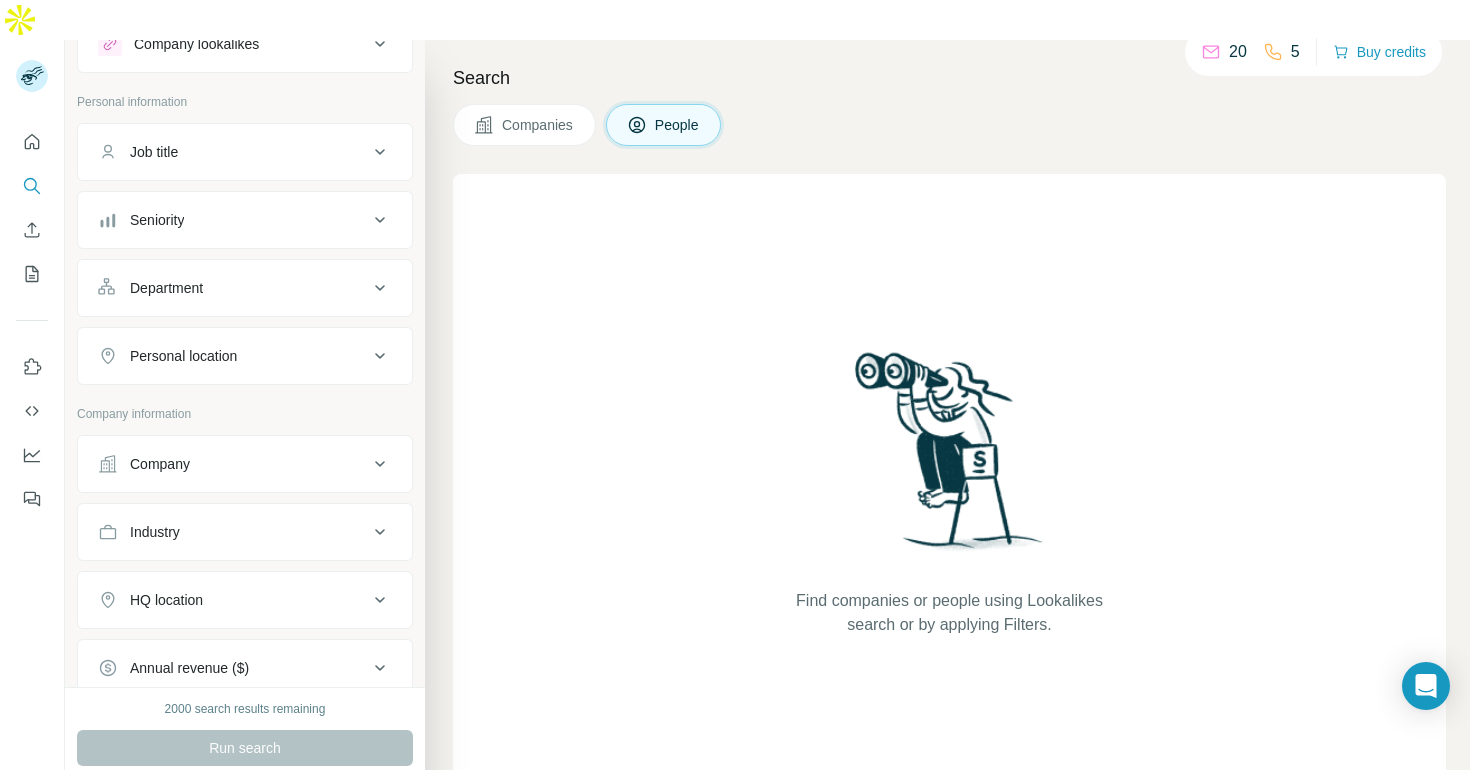 scroll, scrollTop: 0, scrollLeft: 0, axis: both 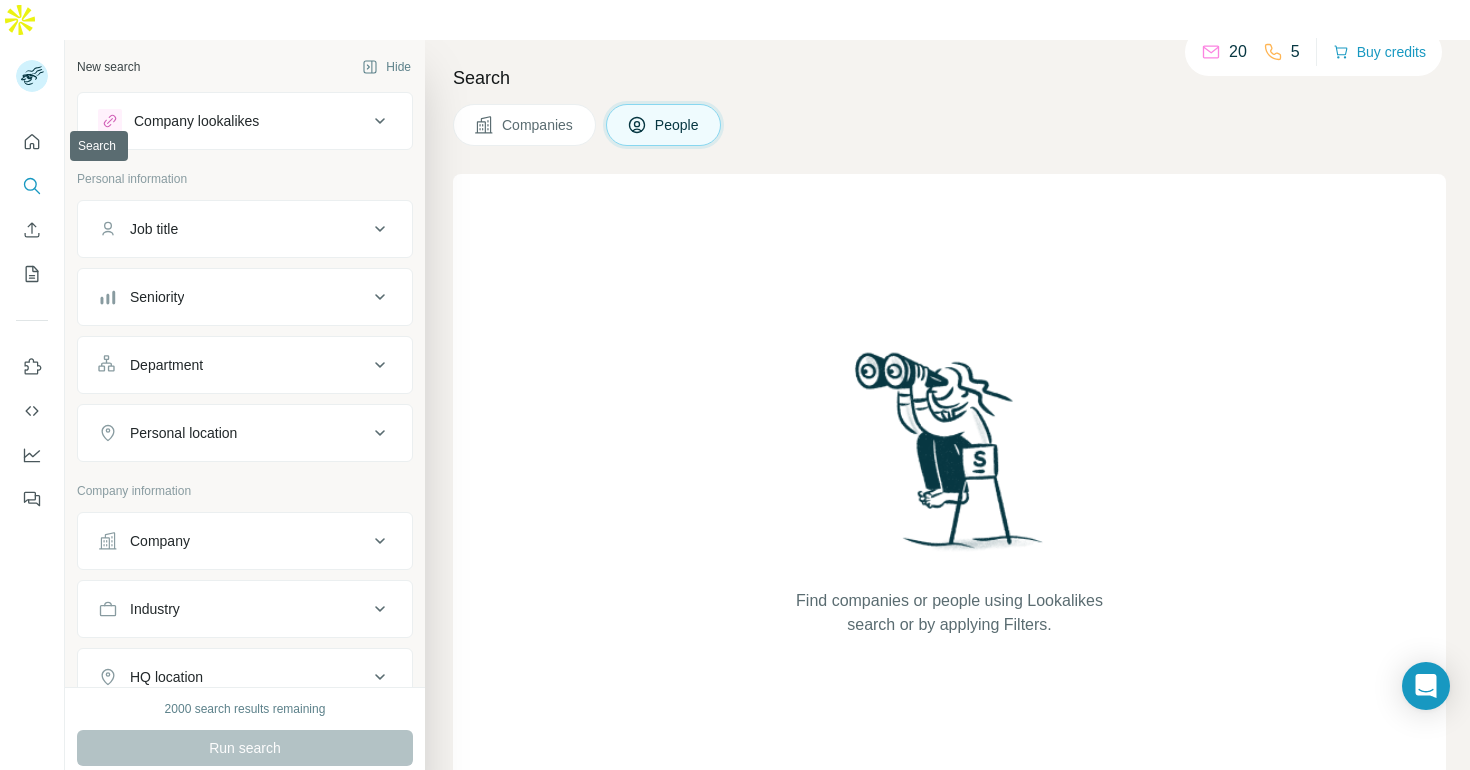 click 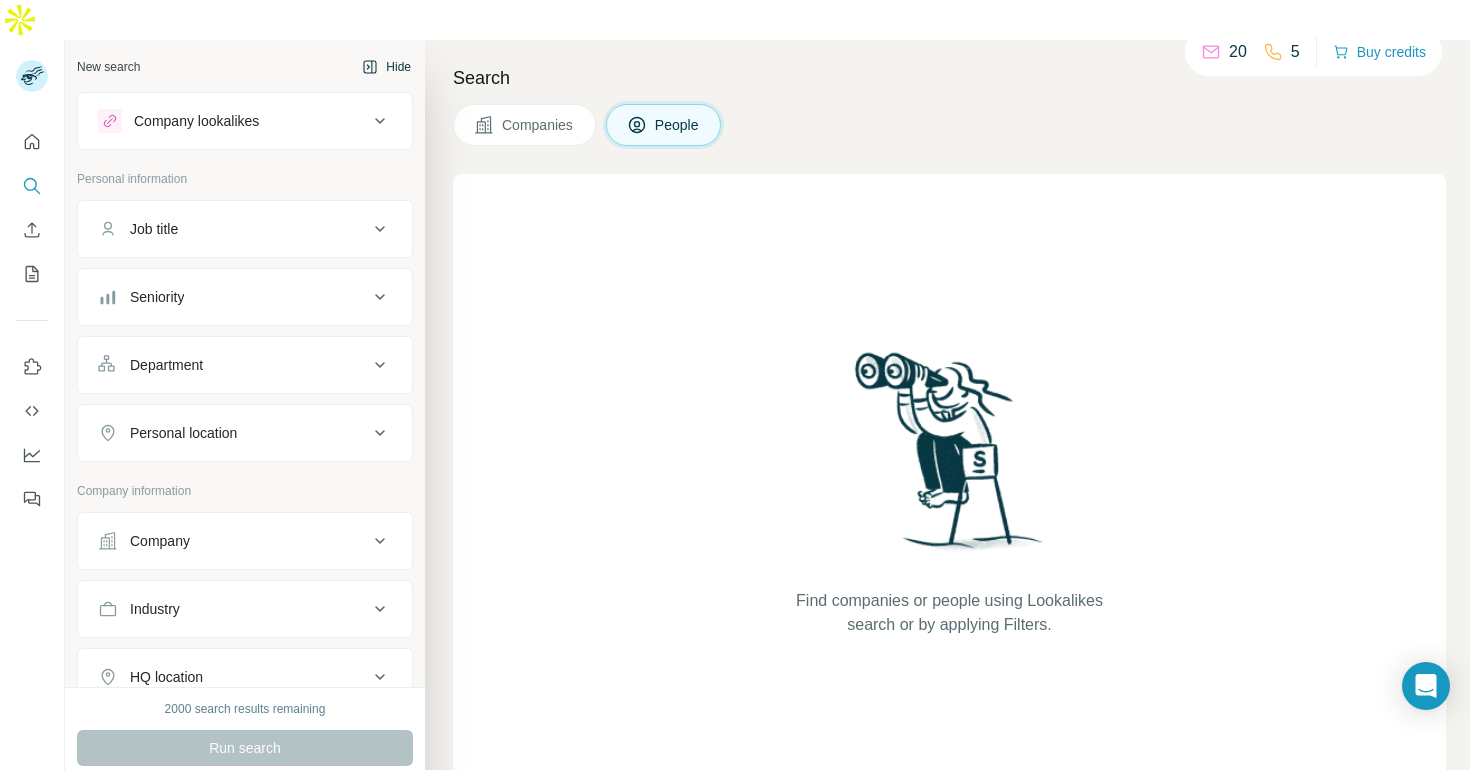 click on "Hide" at bounding box center (386, 67) 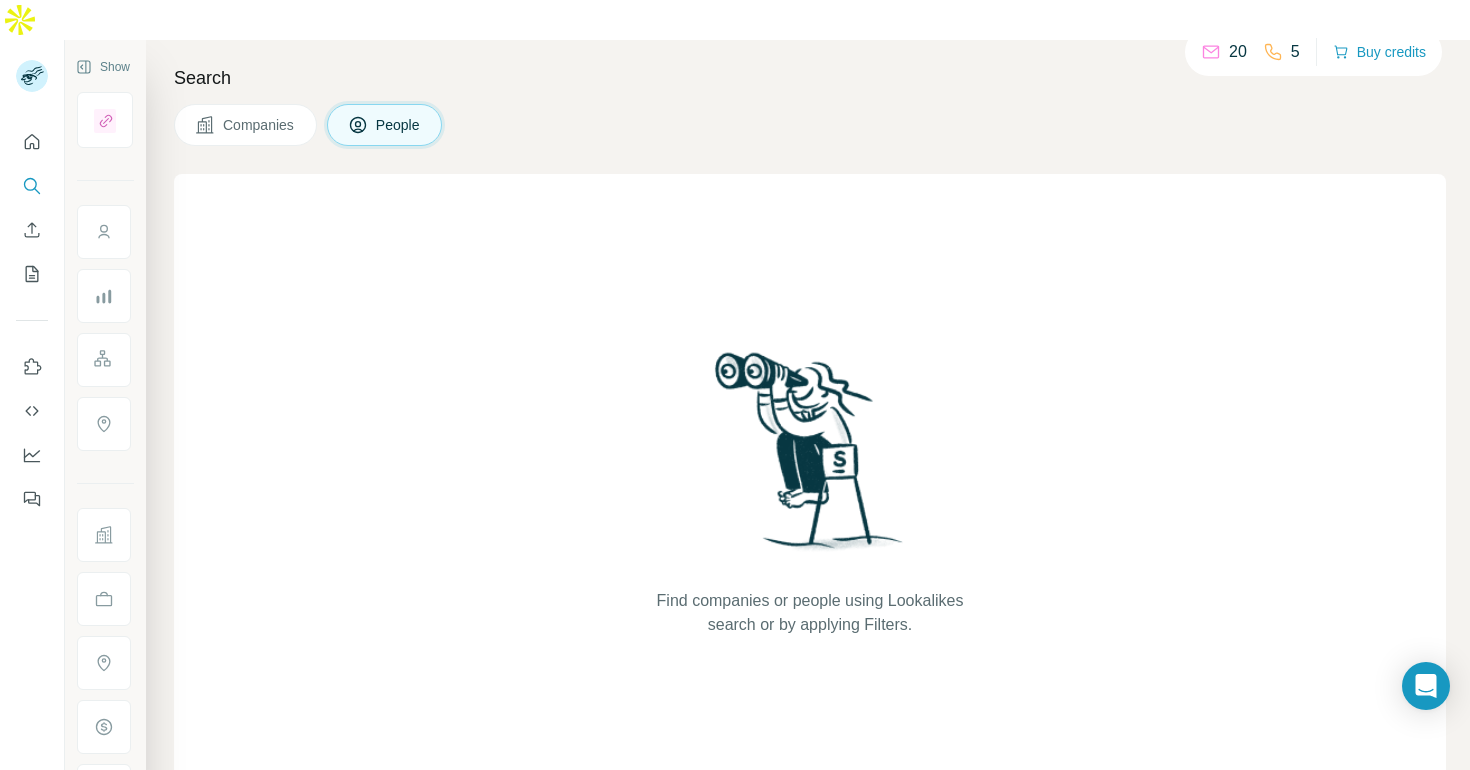 click on "20" at bounding box center [1224, 52] 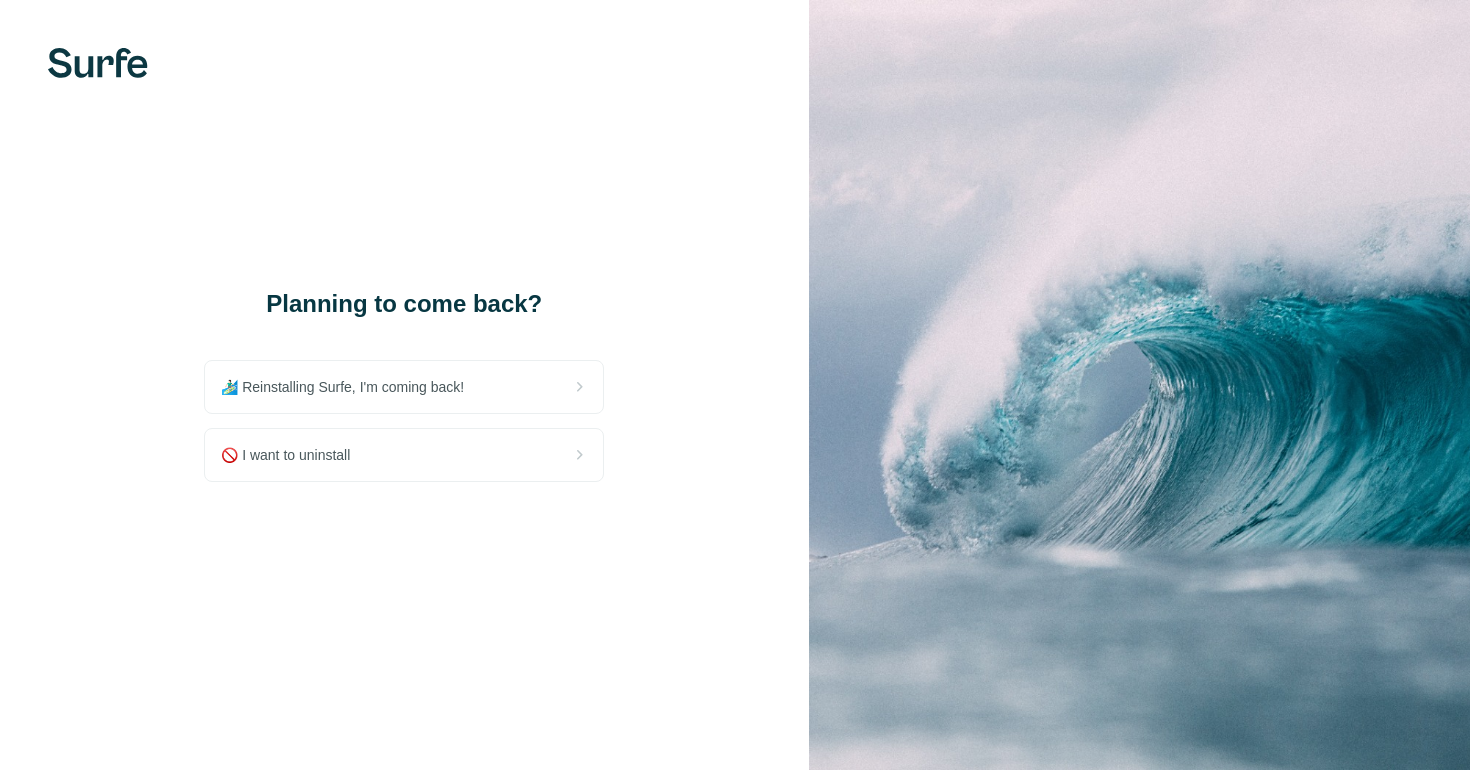 scroll, scrollTop: 0, scrollLeft: 0, axis: both 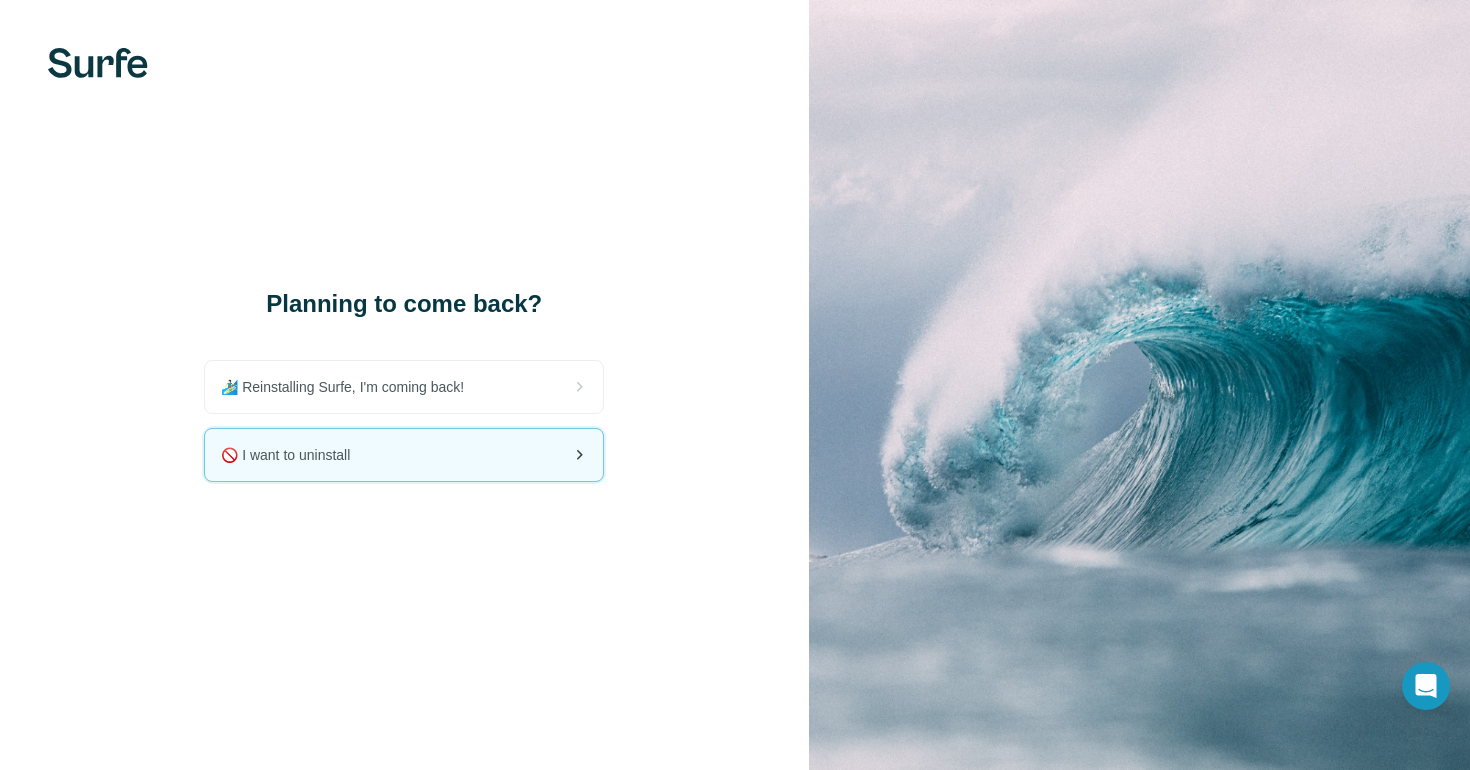 click on "🚫  I want to uninstall" at bounding box center [404, 455] 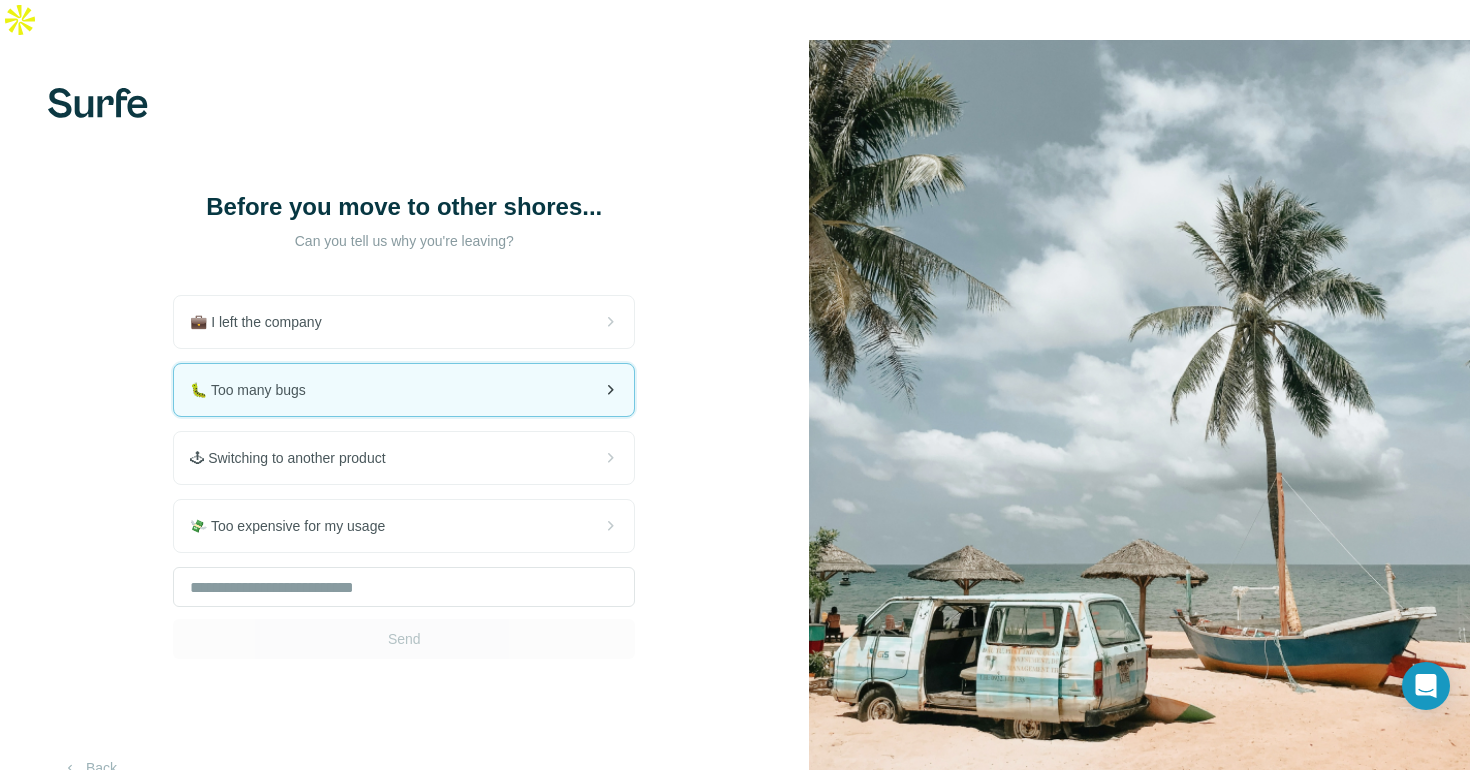 click on "🐛  Too many bugs" at bounding box center [404, 390] 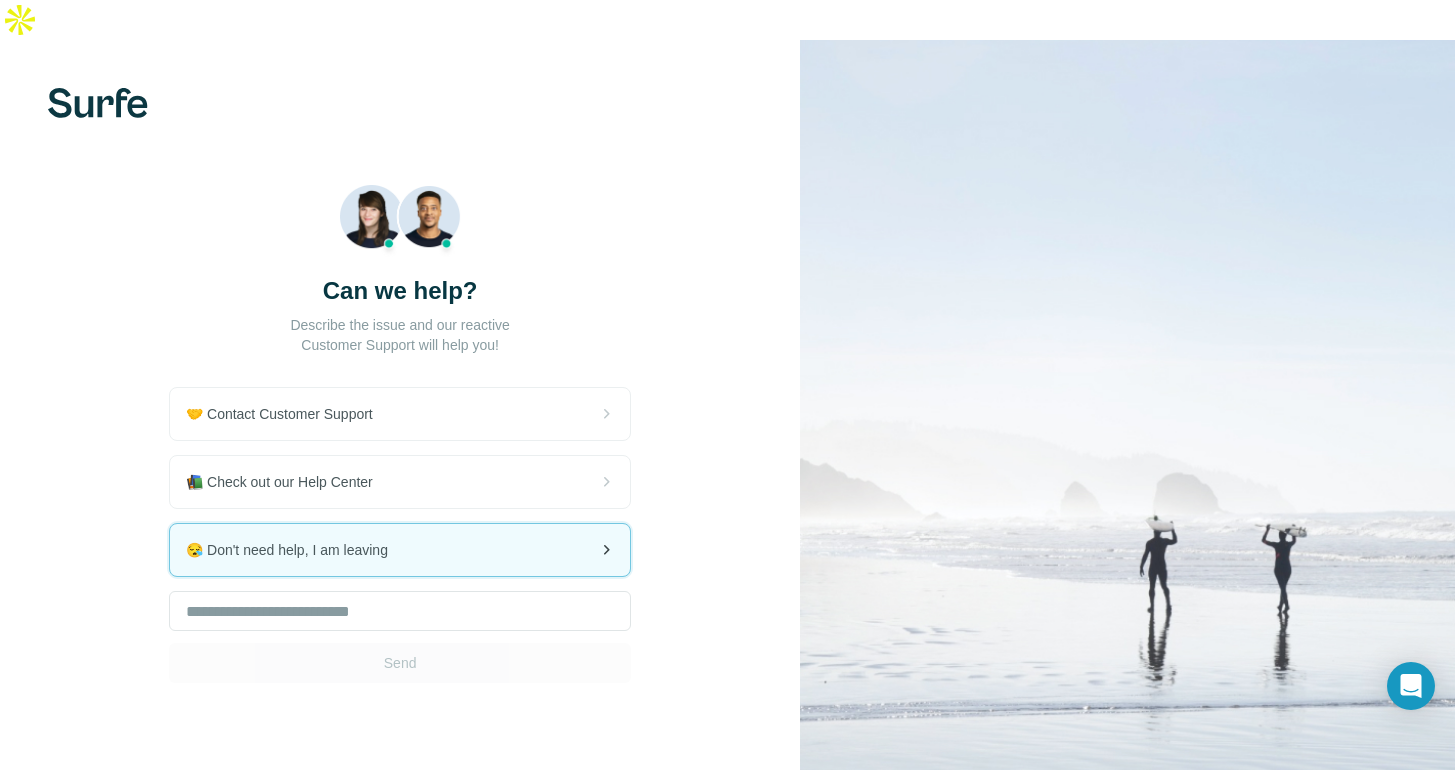 click on "😪  Don't need help, I am leaving" at bounding box center (400, 550) 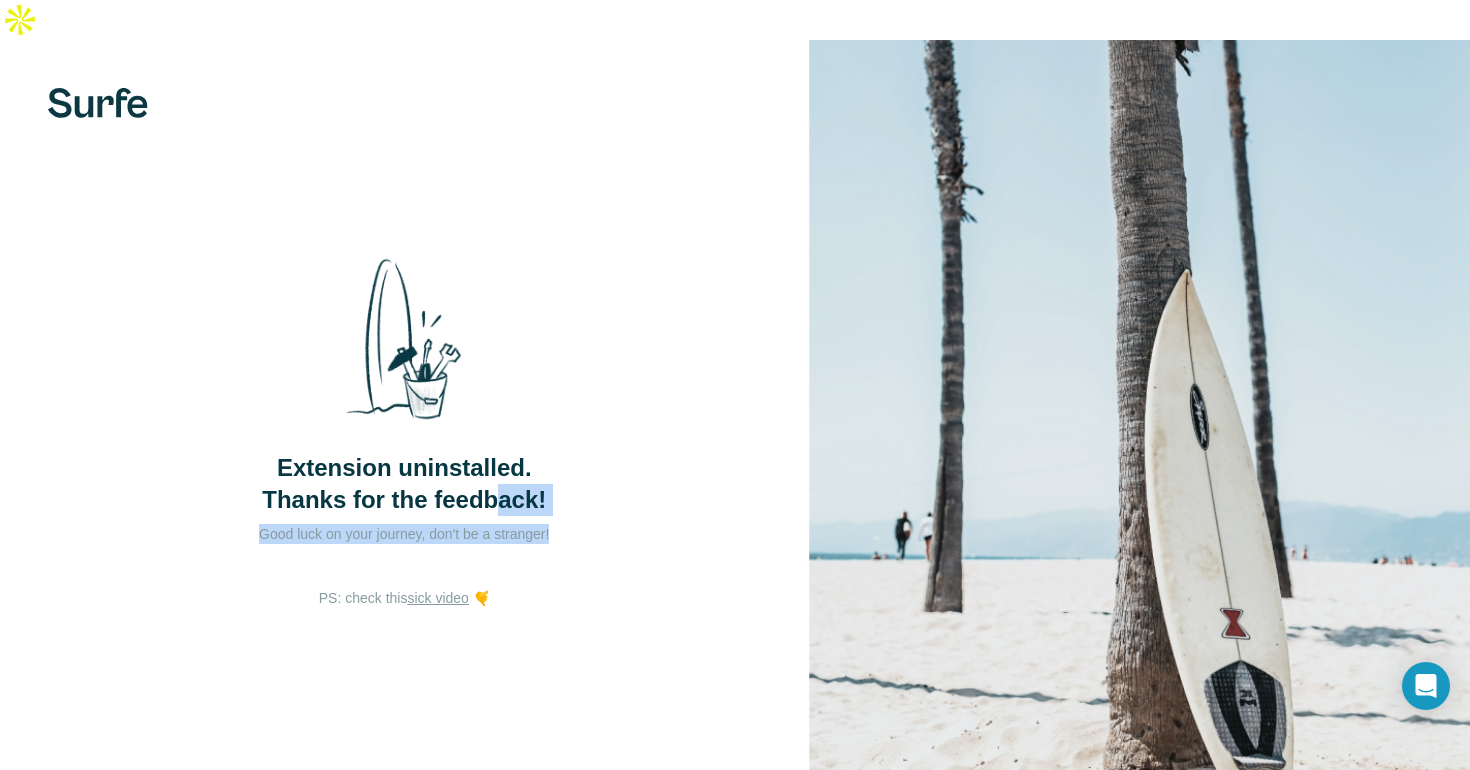 drag, startPoint x: 507, startPoint y: 527, endPoint x: 496, endPoint y: 449, distance: 78.77182 